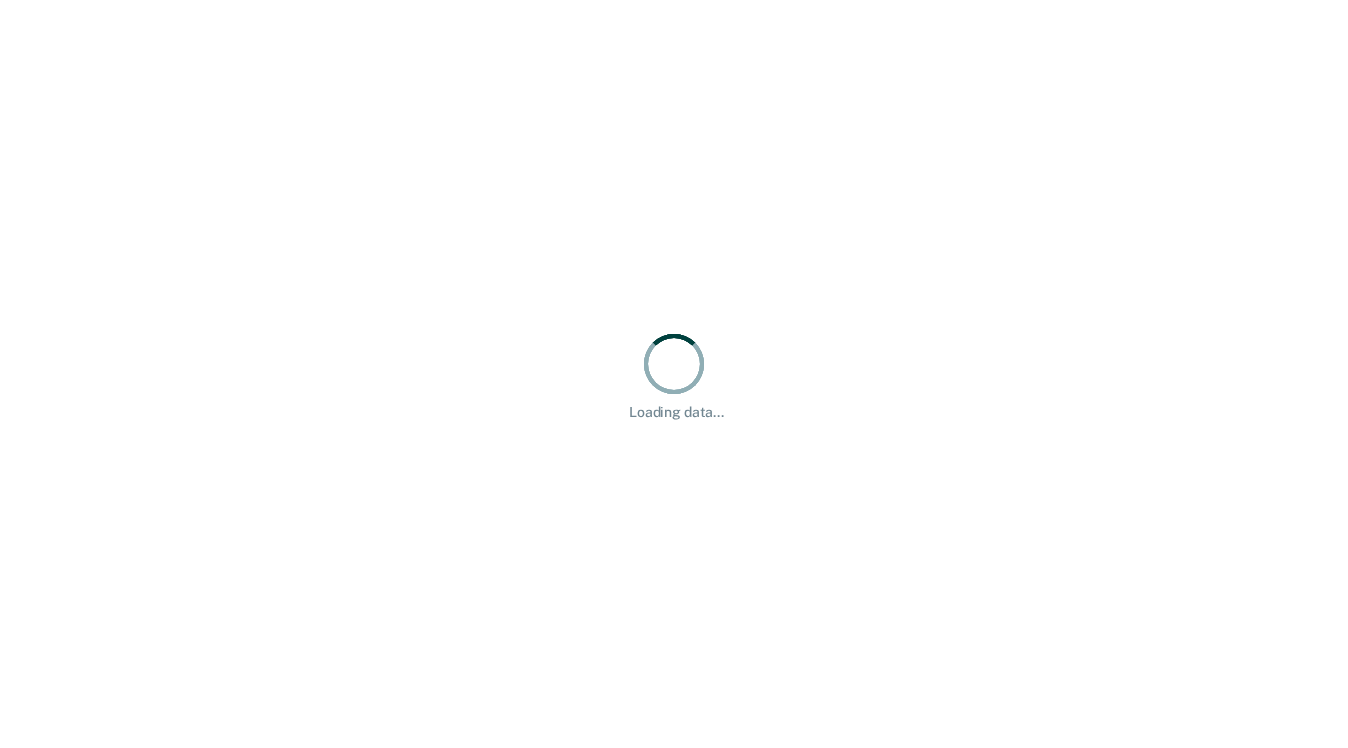 scroll, scrollTop: 0, scrollLeft: 0, axis: both 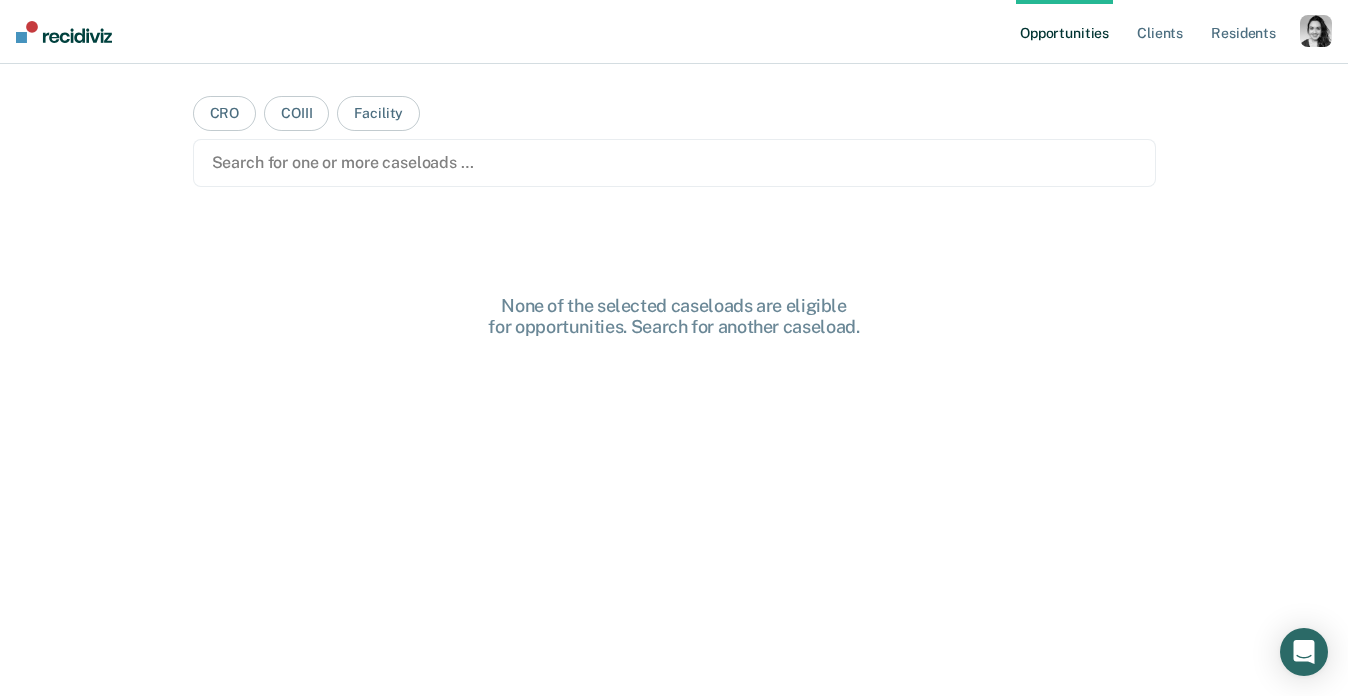 click at bounding box center (1316, 31) 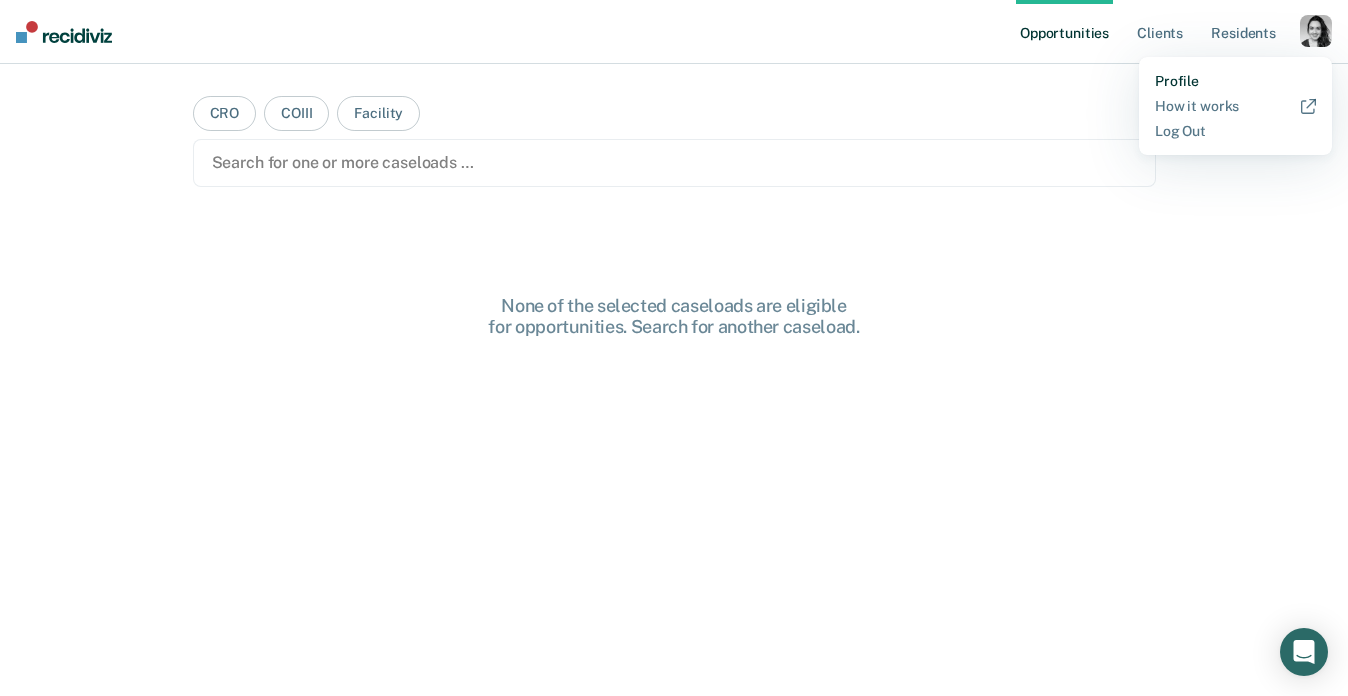 click on "Profile" at bounding box center (1235, 81) 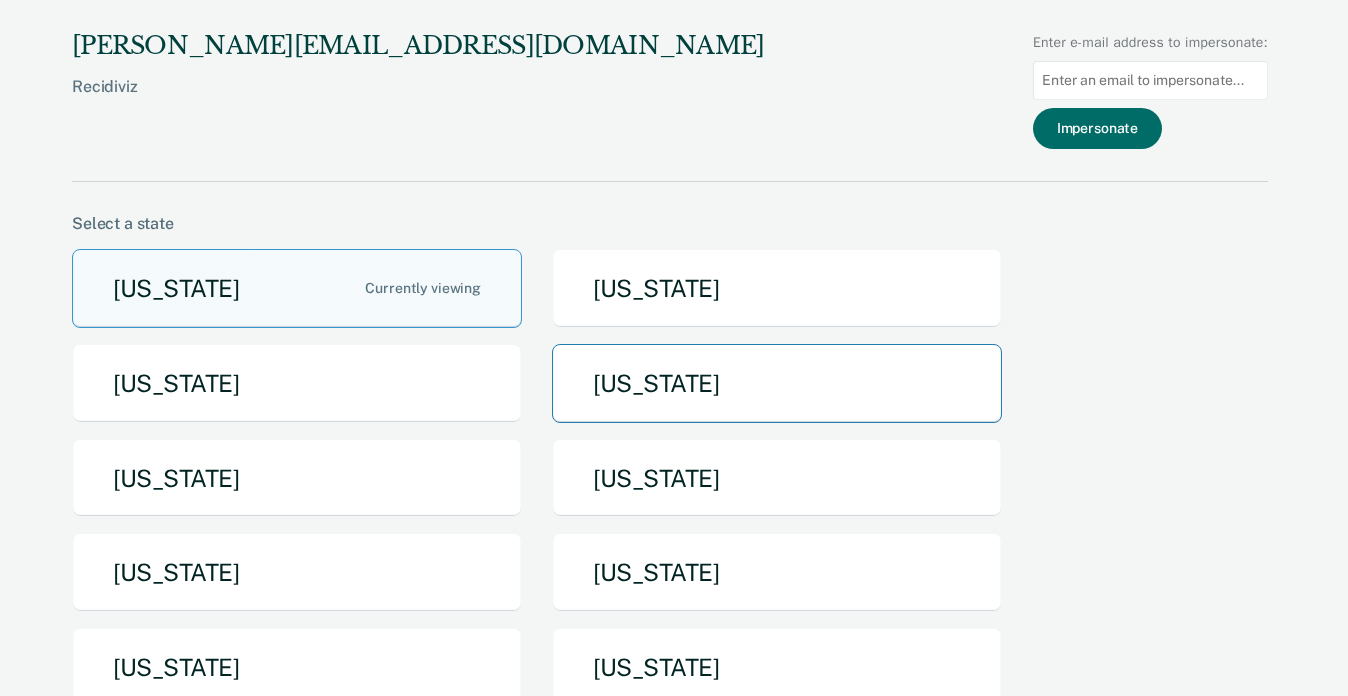 click on "[US_STATE]" at bounding box center [777, 383] 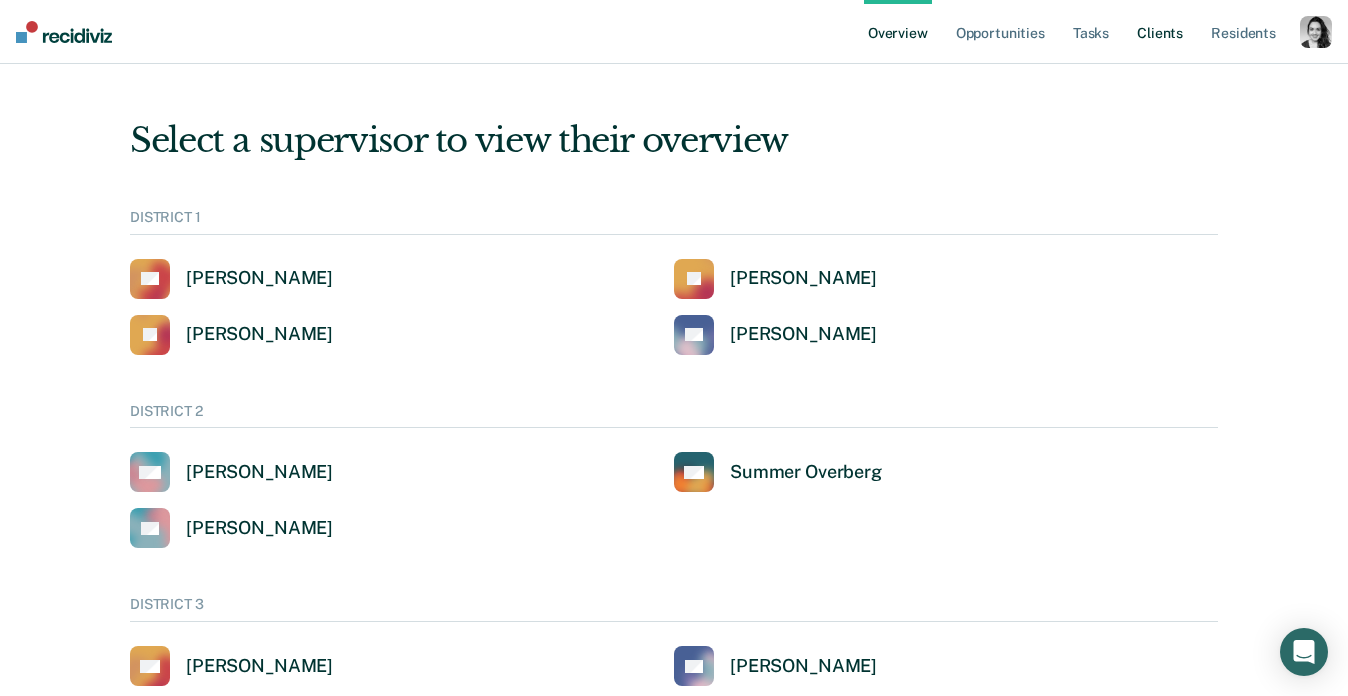 click on "Client s" at bounding box center (1160, 32) 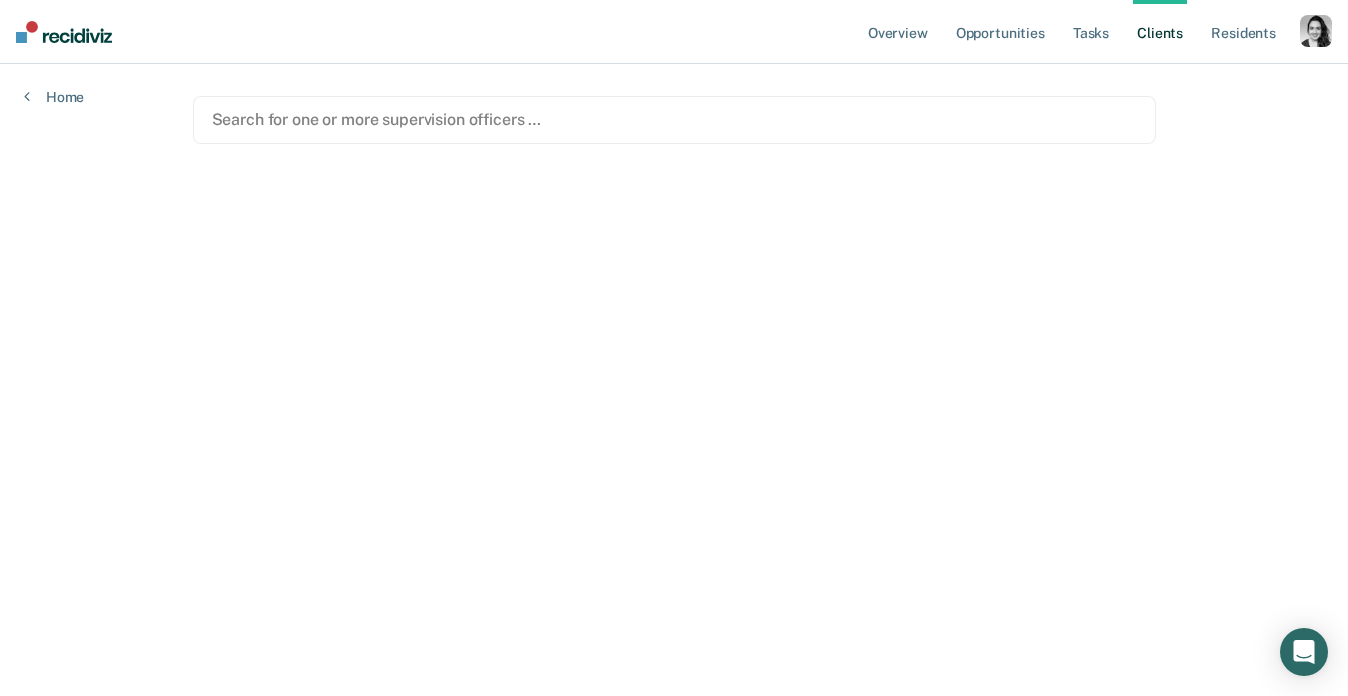 click on "Search for one or more supervision officers …" at bounding box center [674, 120] 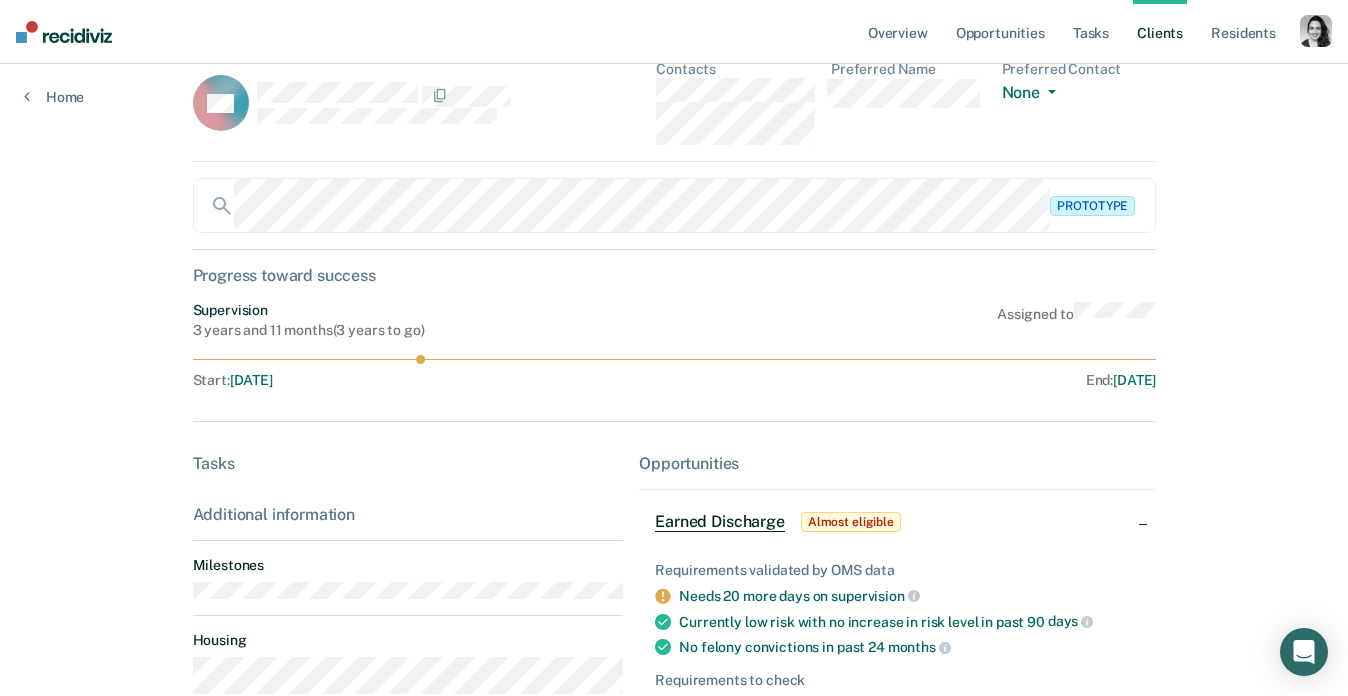 scroll, scrollTop: 19, scrollLeft: 0, axis: vertical 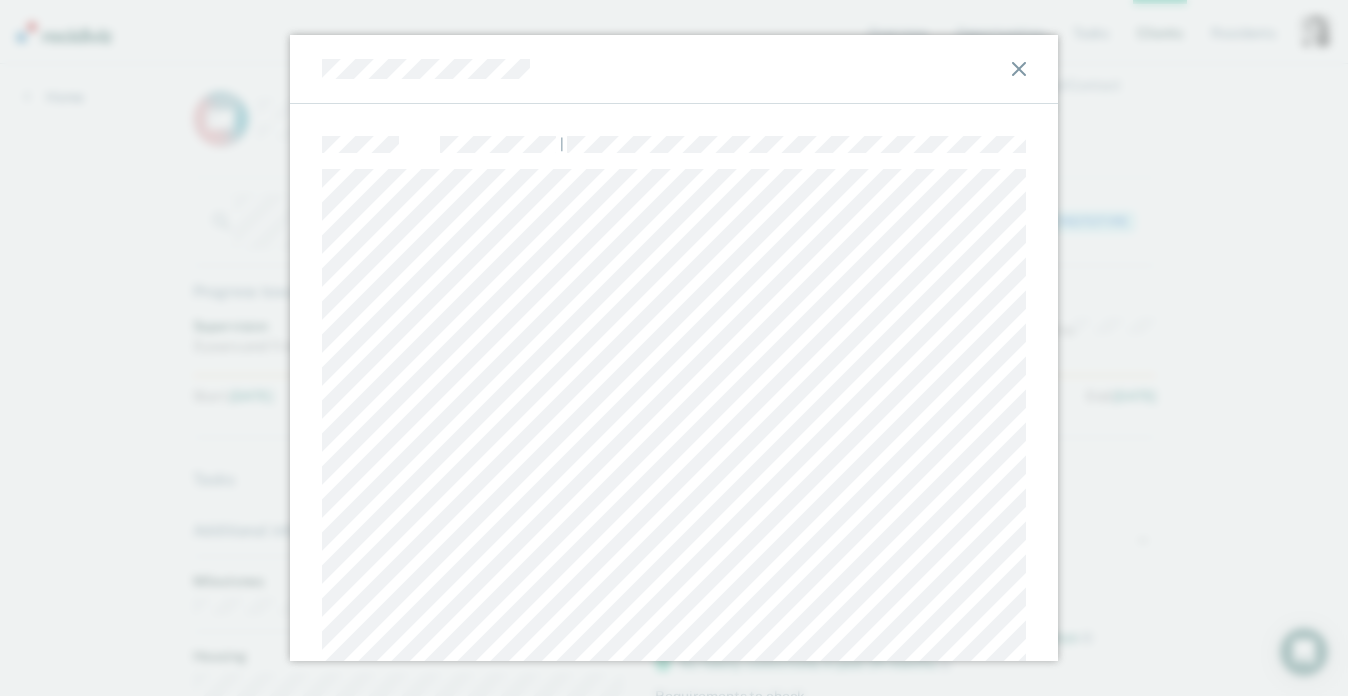 click at bounding box center [674, 69] 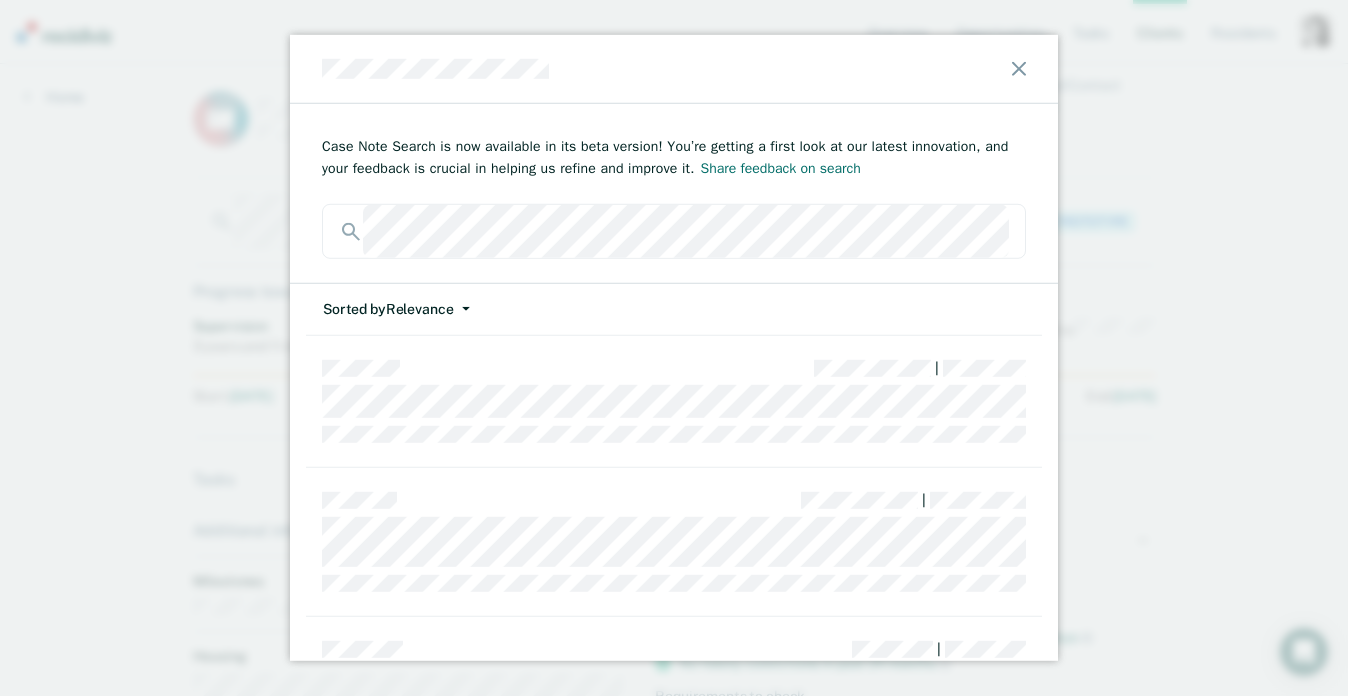 scroll, scrollTop: 729, scrollLeft: 0, axis: vertical 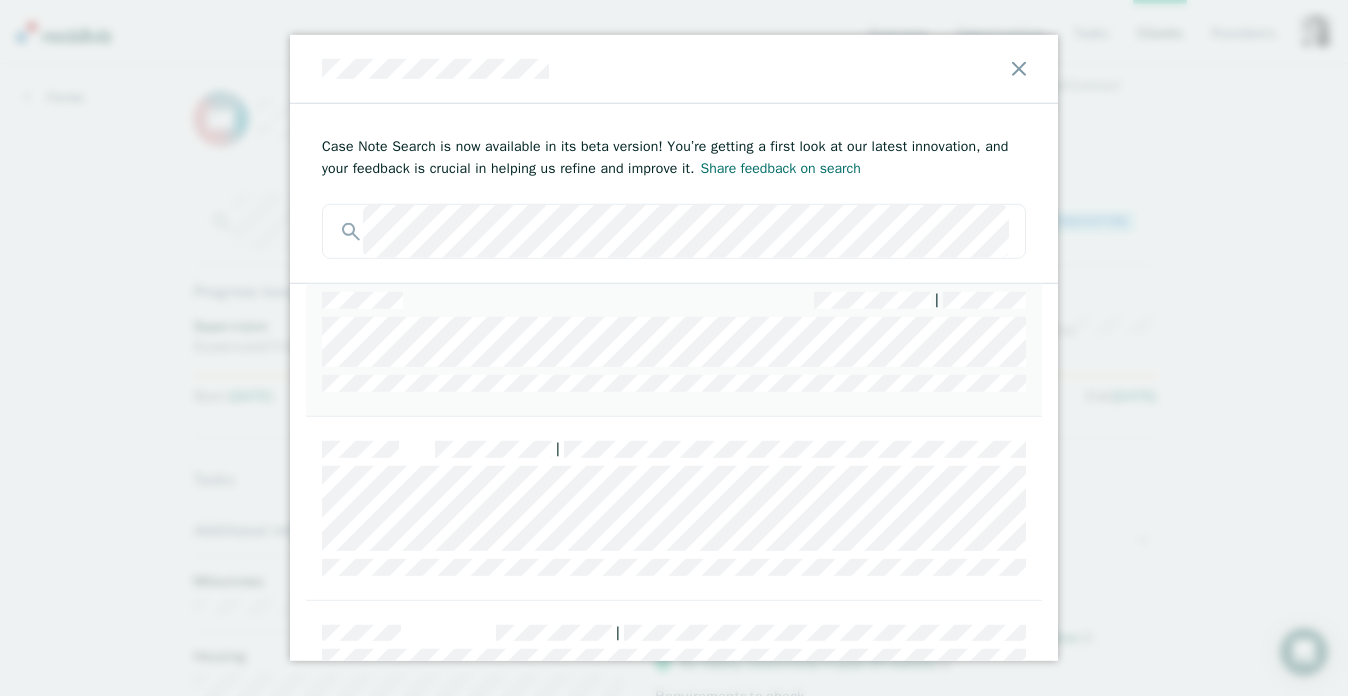 click on "|" at bounding box center (674, 341) 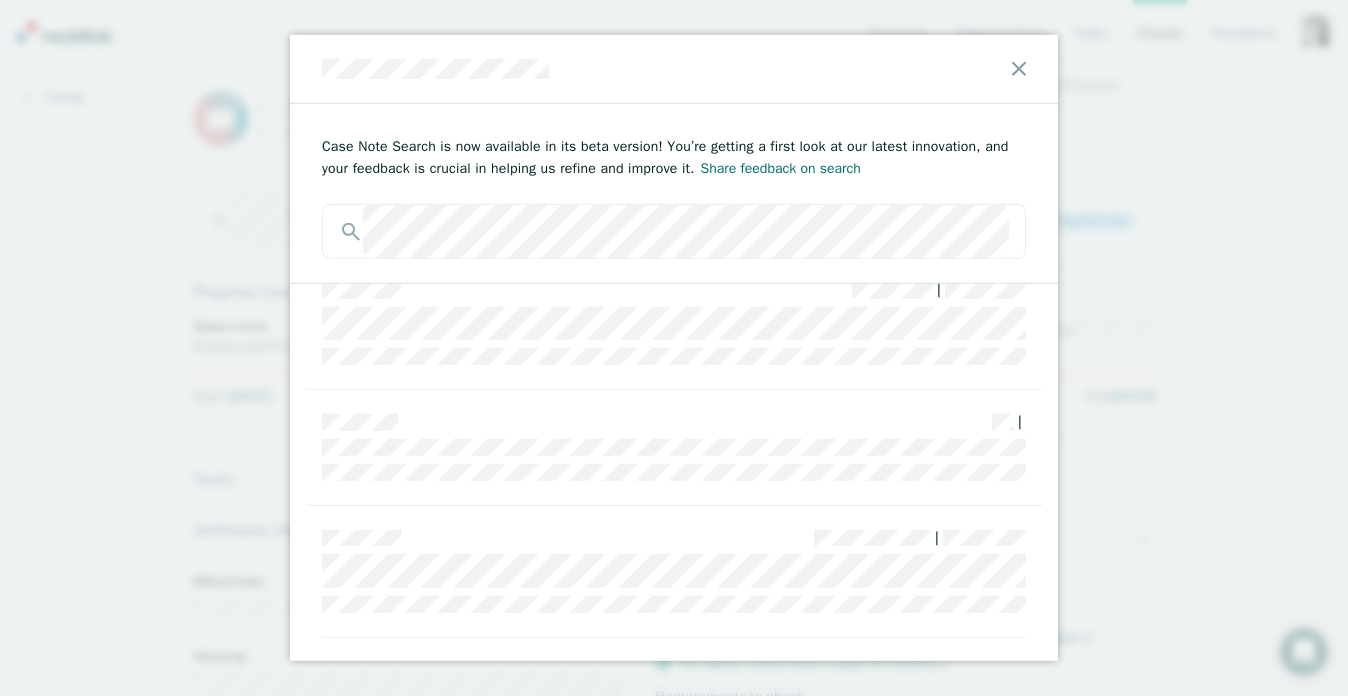 scroll, scrollTop: 1936, scrollLeft: 0, axis: vertical 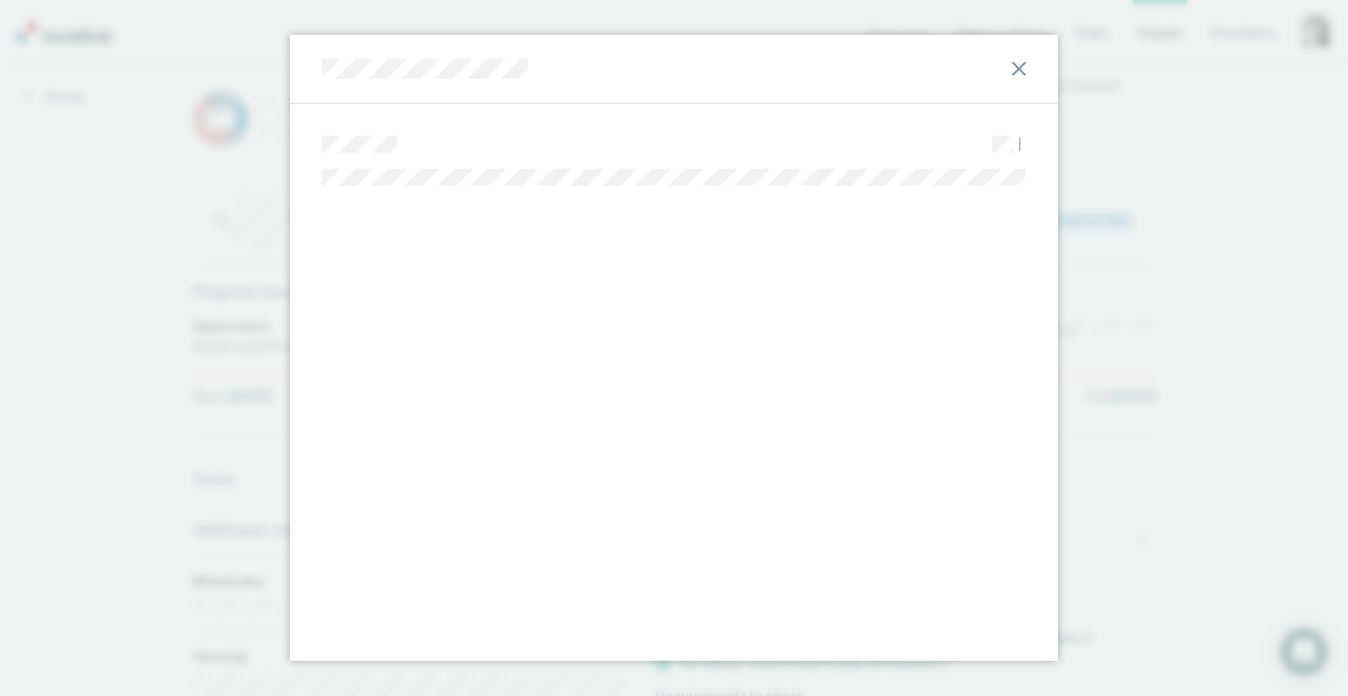 click at bounding box center [674, 69] 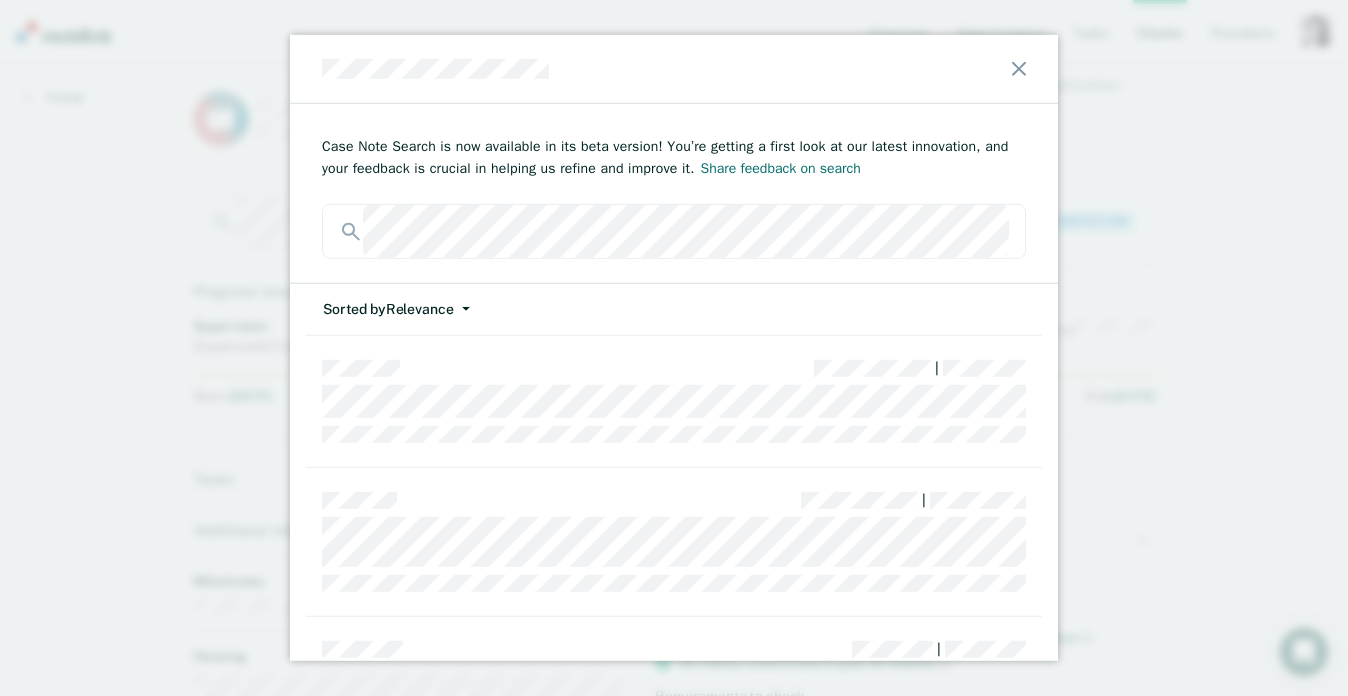 scroll, scrollTop: 1936, scrollLeft: 0, axis: vertical 